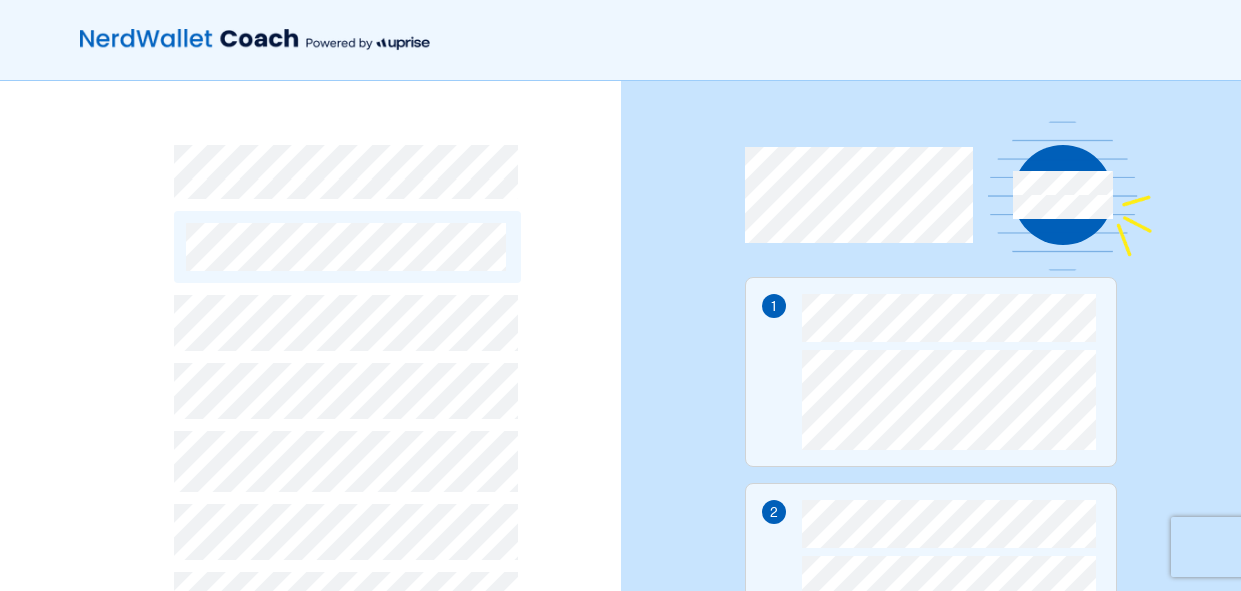scroll, scrollTop: 0, scrollLeft: 0, axis: both 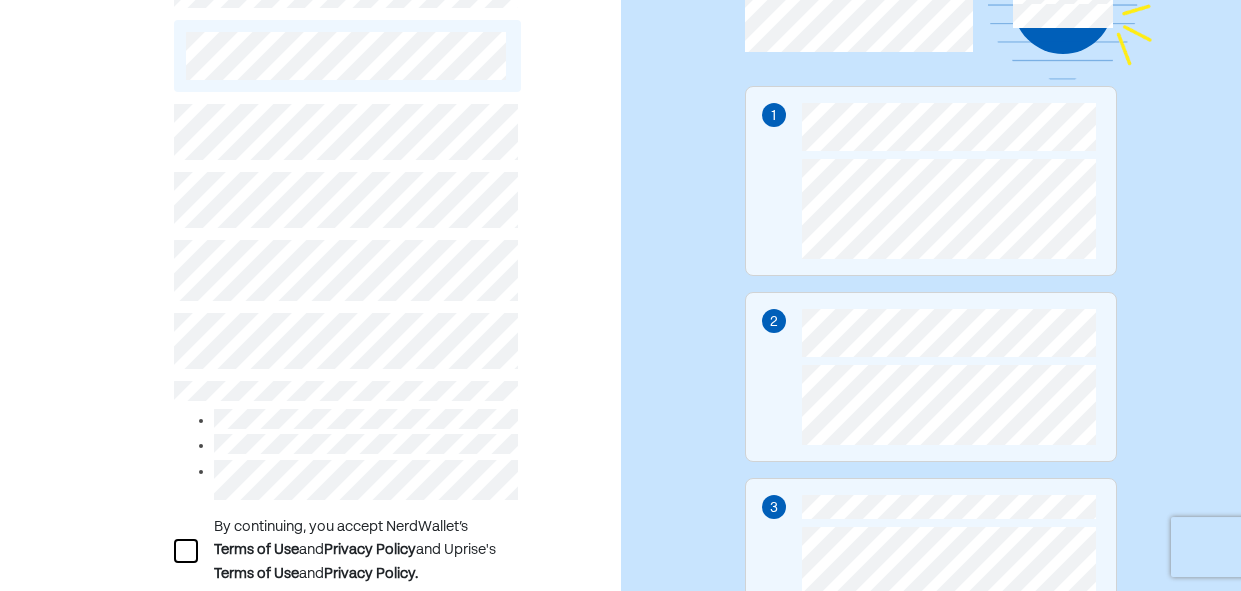click at bounding box center [186, 551] 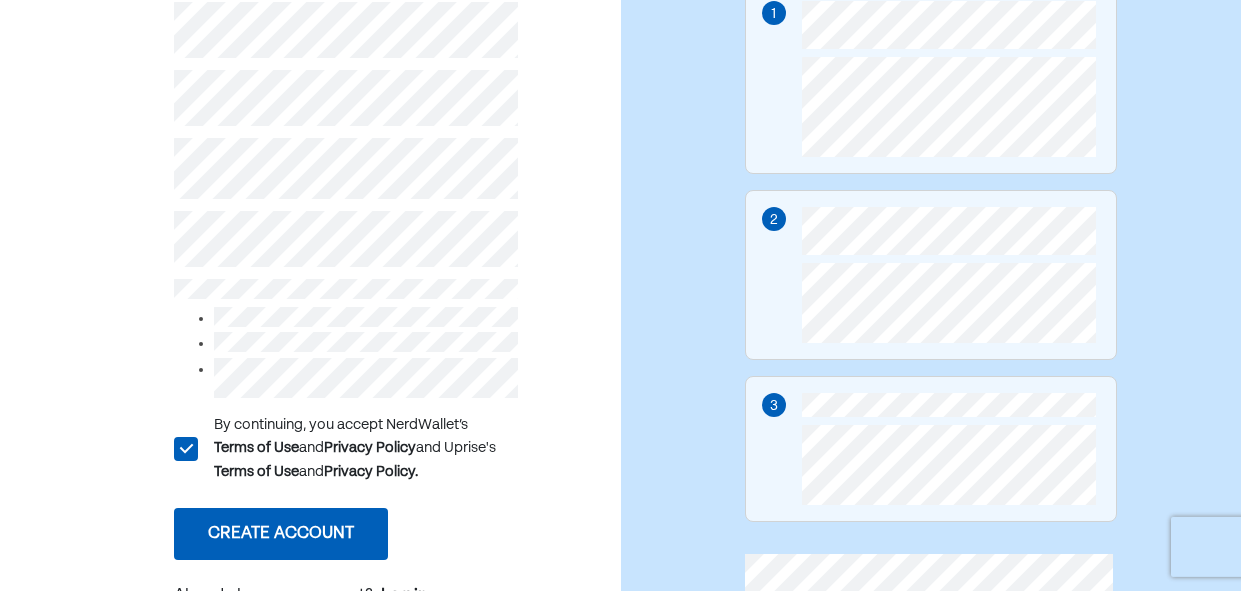 scroll, scrollTop: 295, scrollLeft: 0, axis: vertical 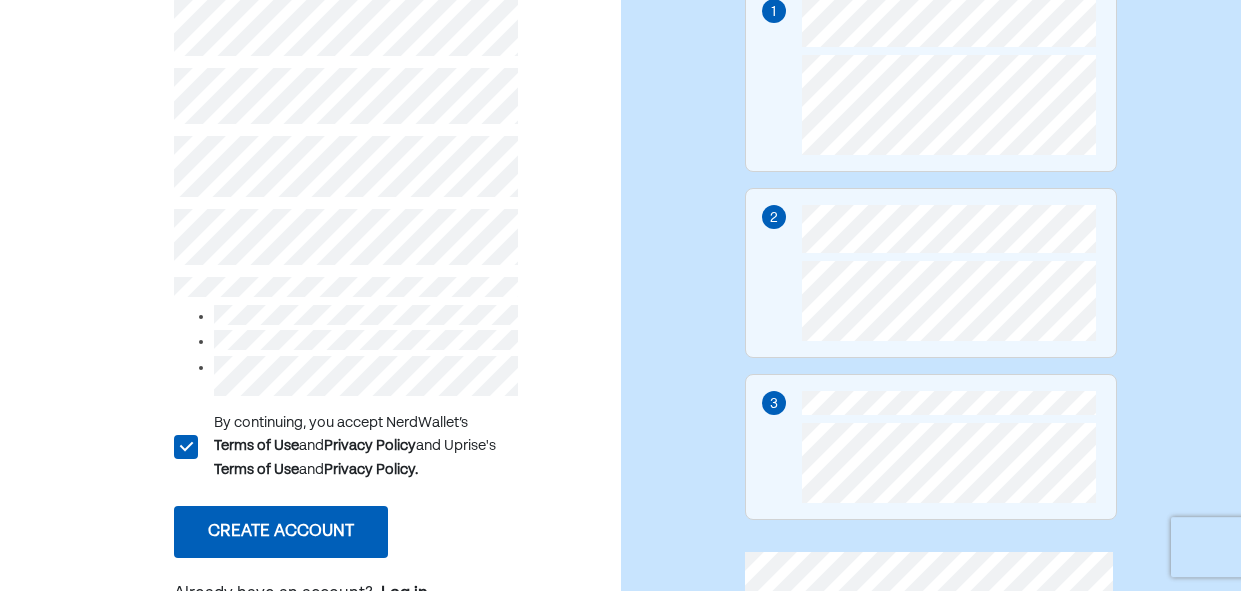 click on "Create account" at bounding box center [281, 532] 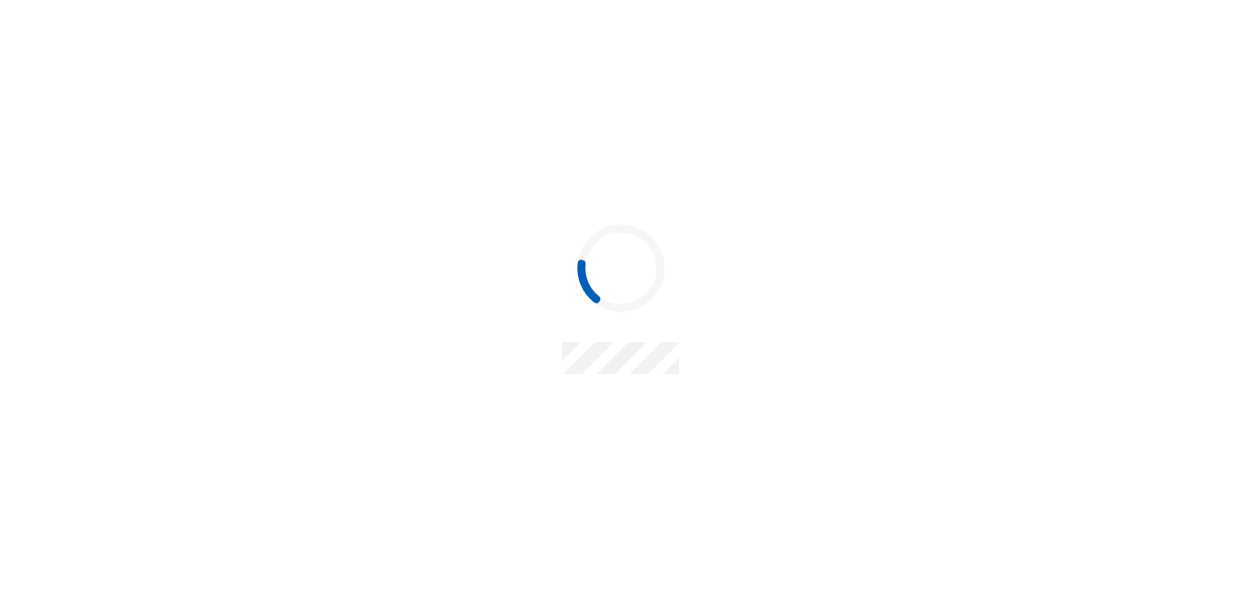 scroll, scrollTop: 0, scrollLeft: 0, axis: both 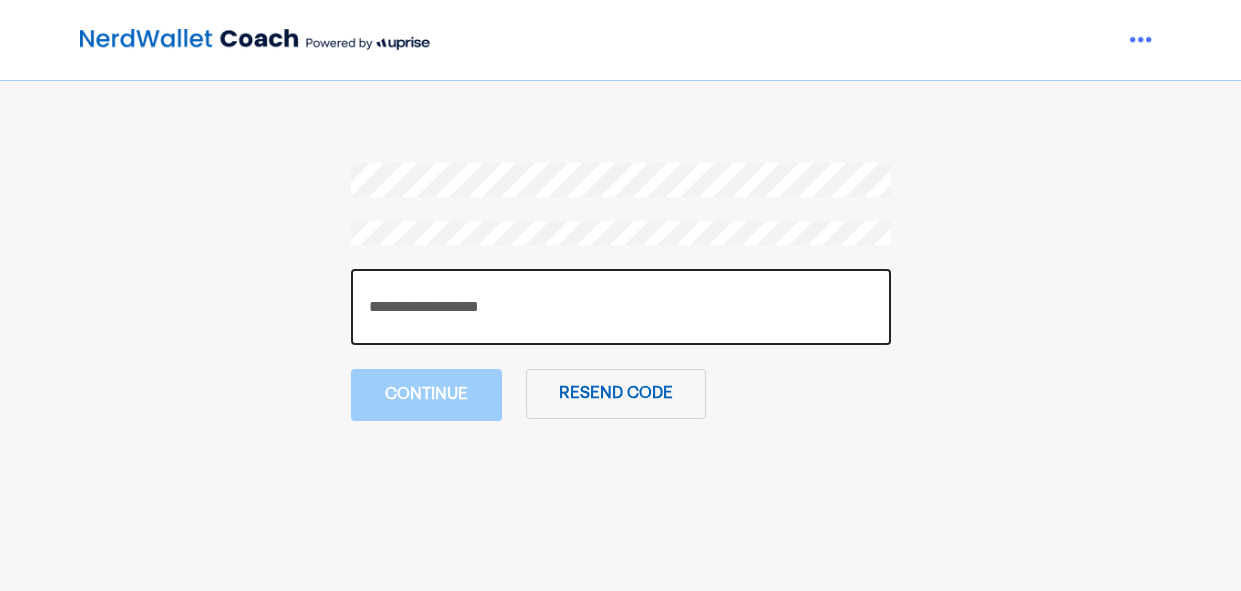 click at bounding box center [621, 307] 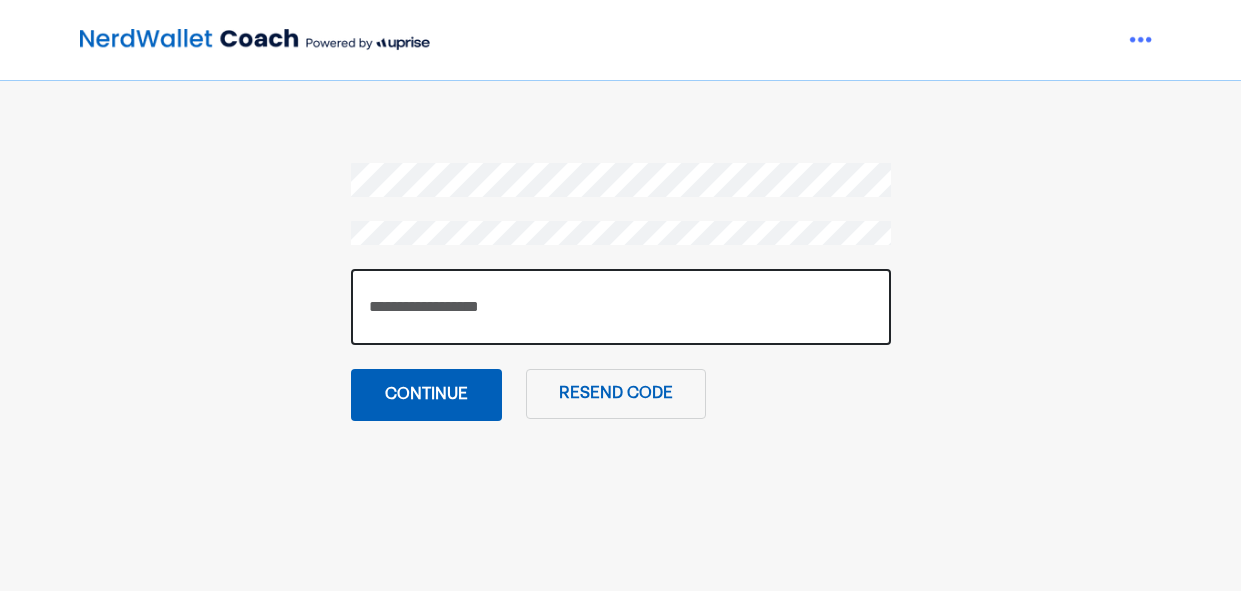type on "******" 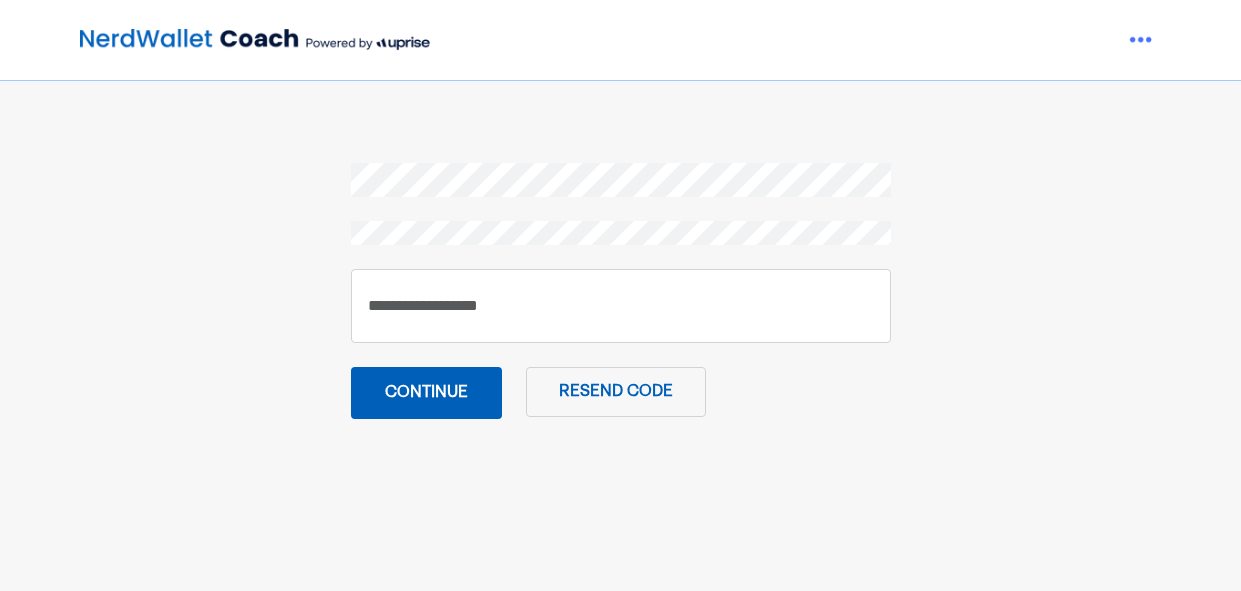 click on "Continue" at bounding box center [426, 393] 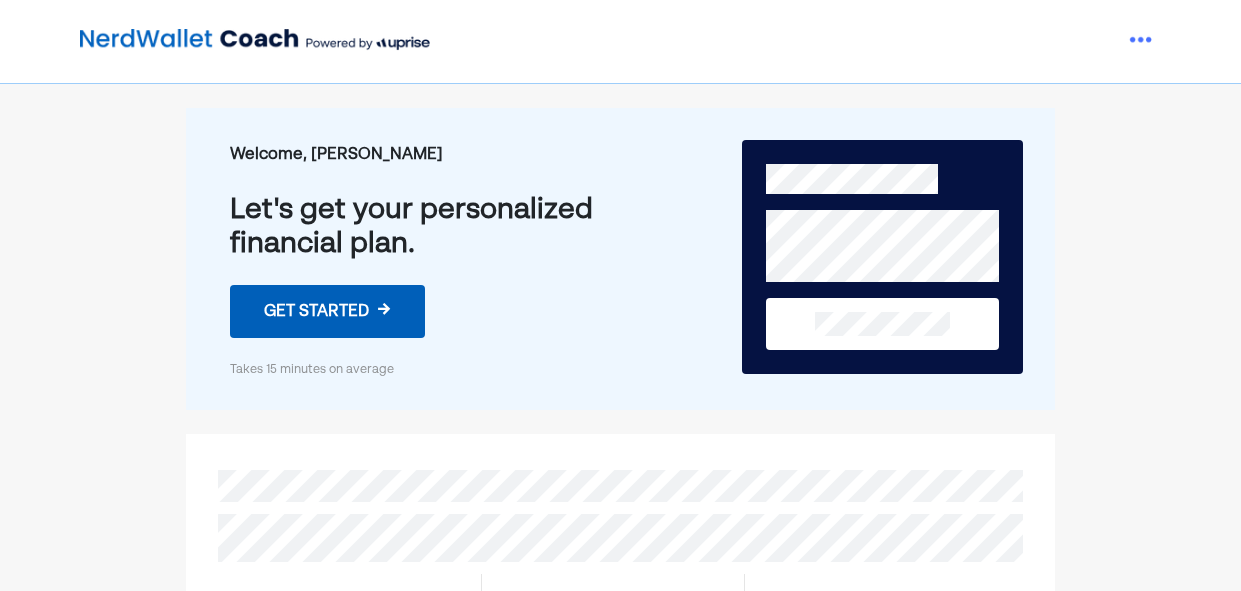click on "Get started →" at bounding box center (327, 311) 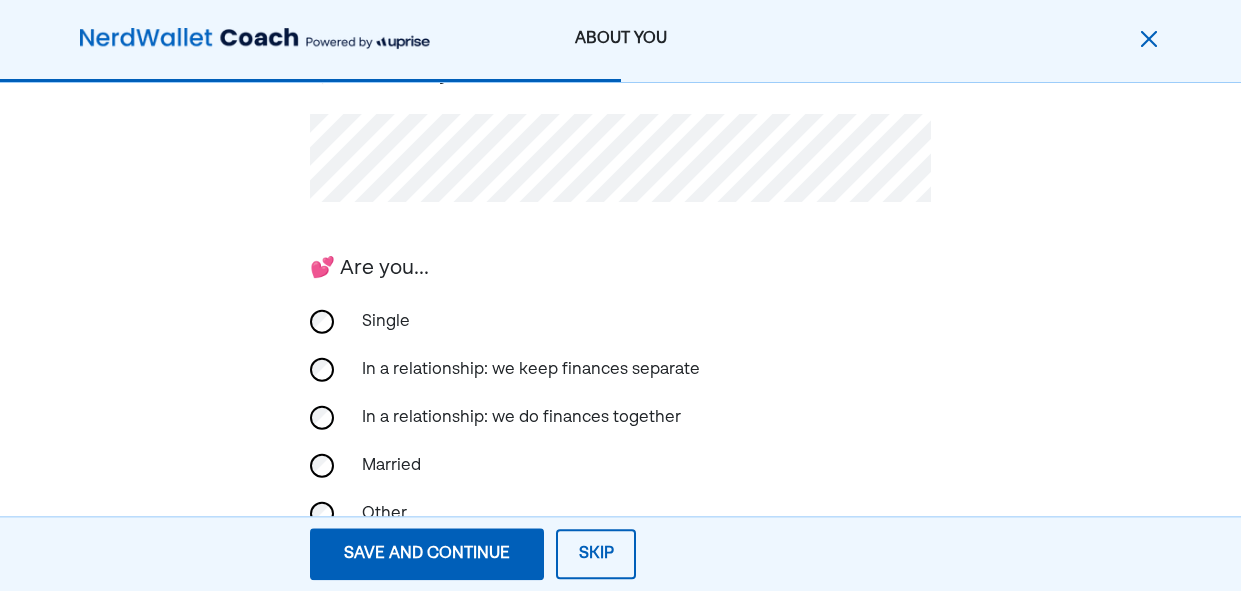 scroll, scrollTop: 389, scrollLeft: 0, axis: vertical 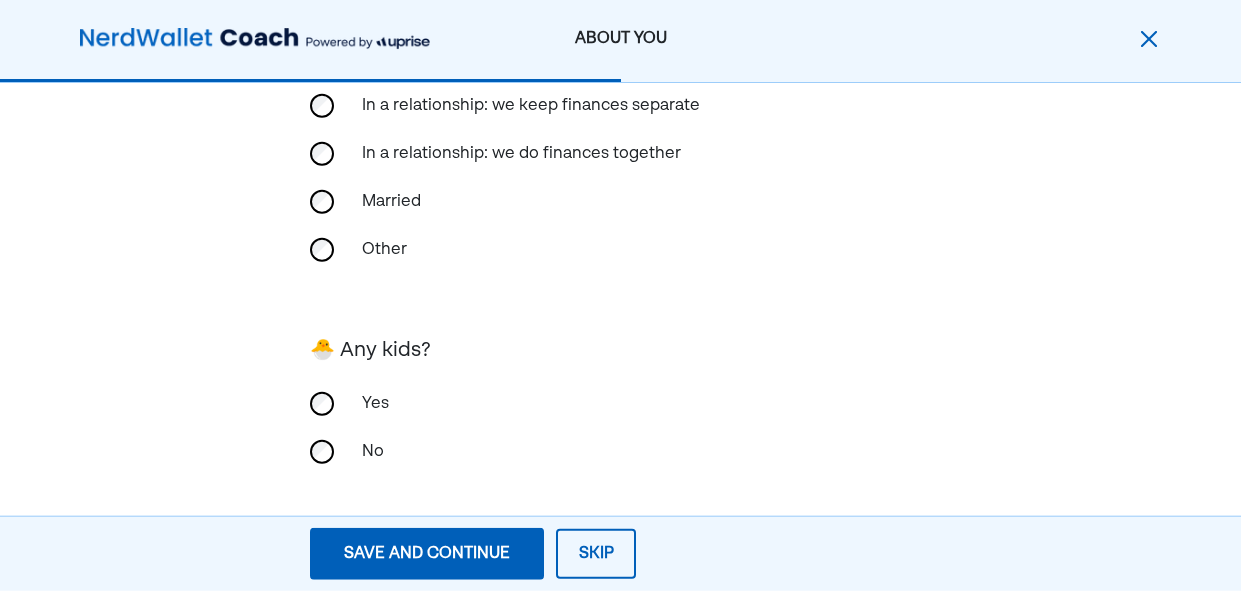click on "Save and continue" at bounding box center (427, 554) 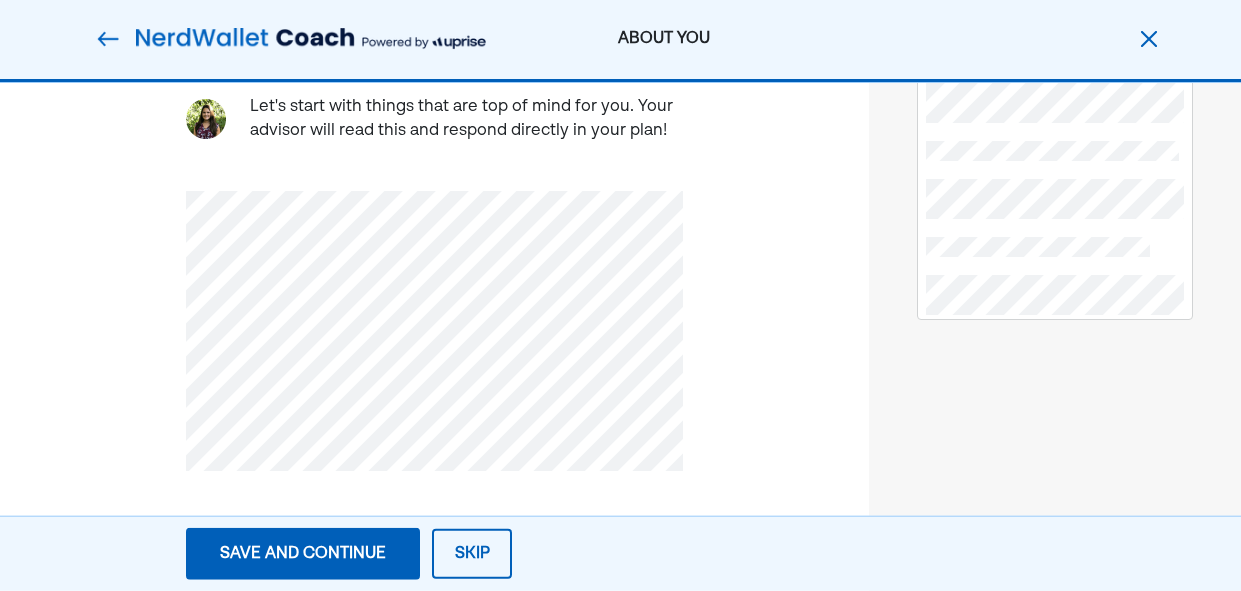 scroll, scrollTop: 230, scrollLeft: 0, axis: vertical 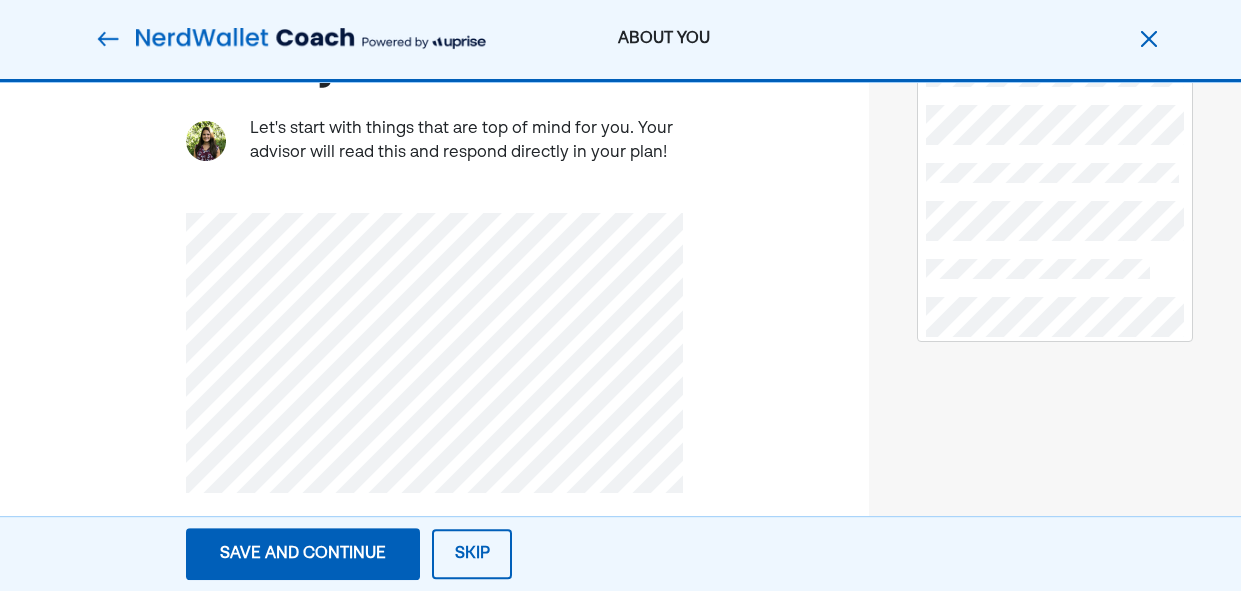 click on "Save and continue" at bounding box center (303, 554) 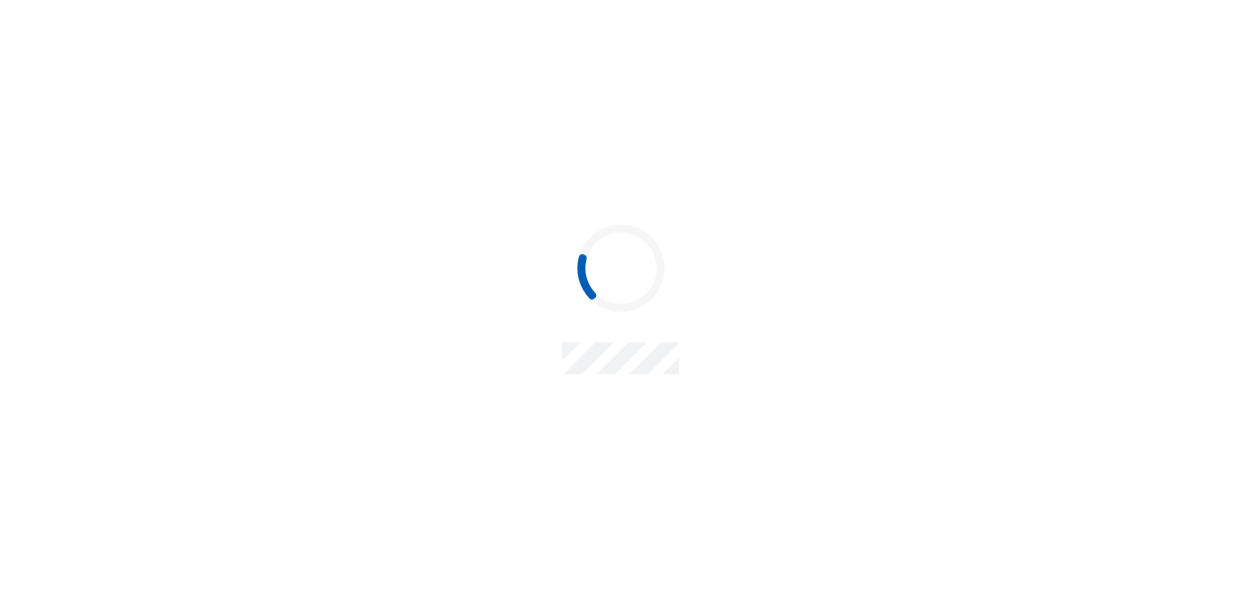 scroll, scrollTop: 0, scrollLeft: 0, axis: both 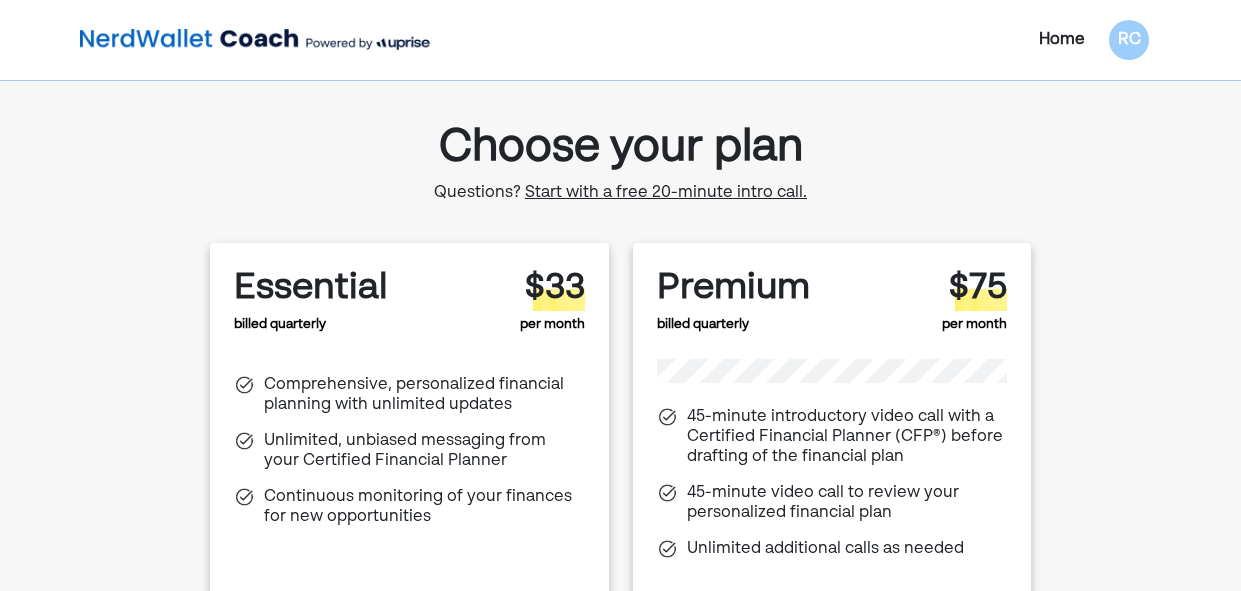 click on "Home" at bounding box center [1062, 40] 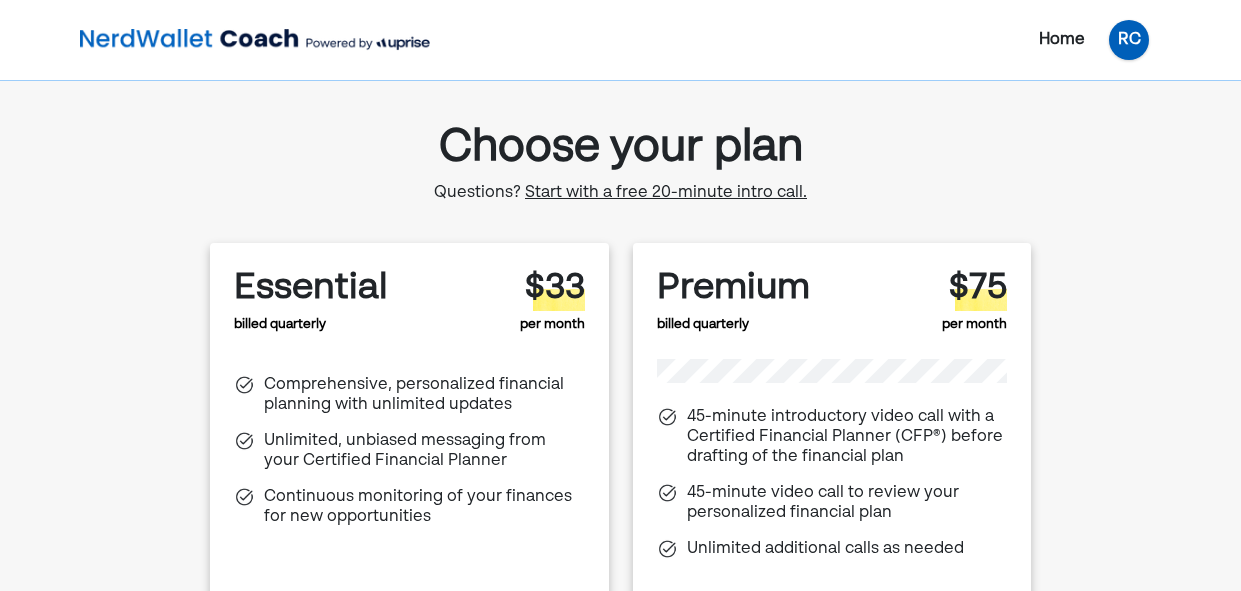 click on "RC" at bounding box center (1129, 40) 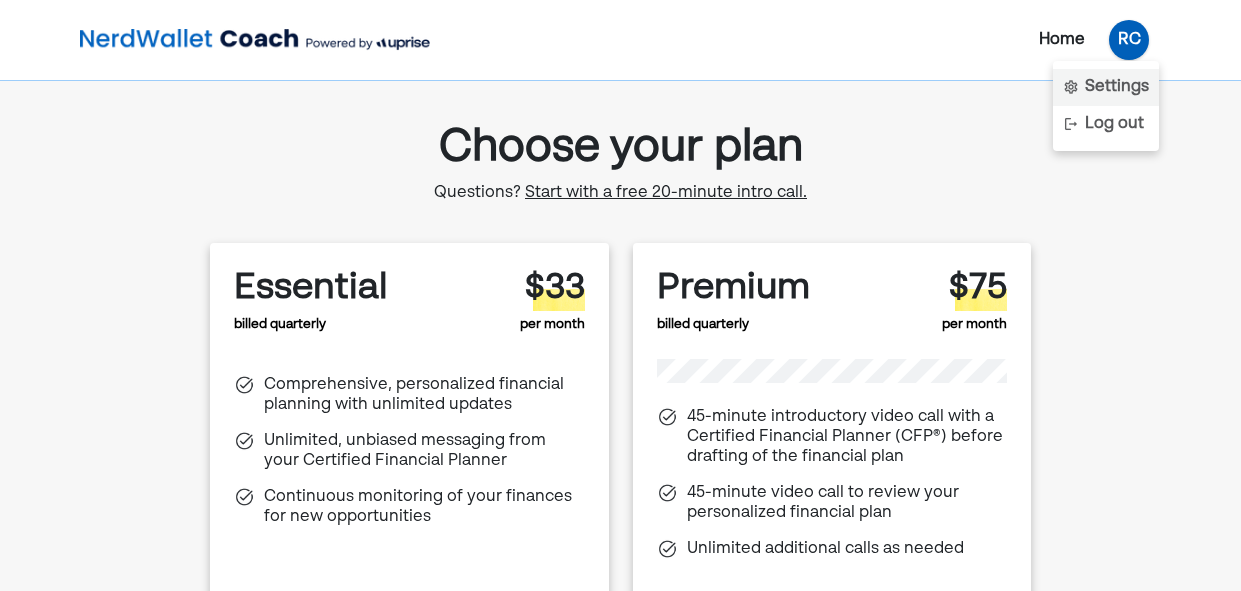 click on "Settings" at bounding box center (1117, 87) 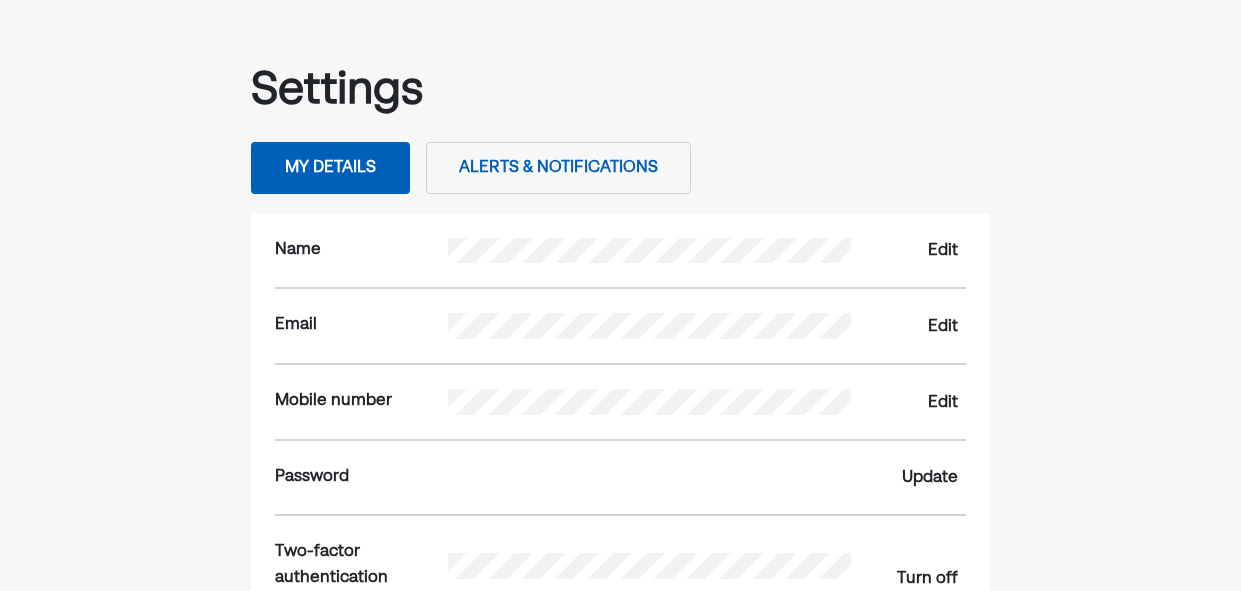 scroll, scrollTop: 22, scrollLeft: 0, axis: vertical 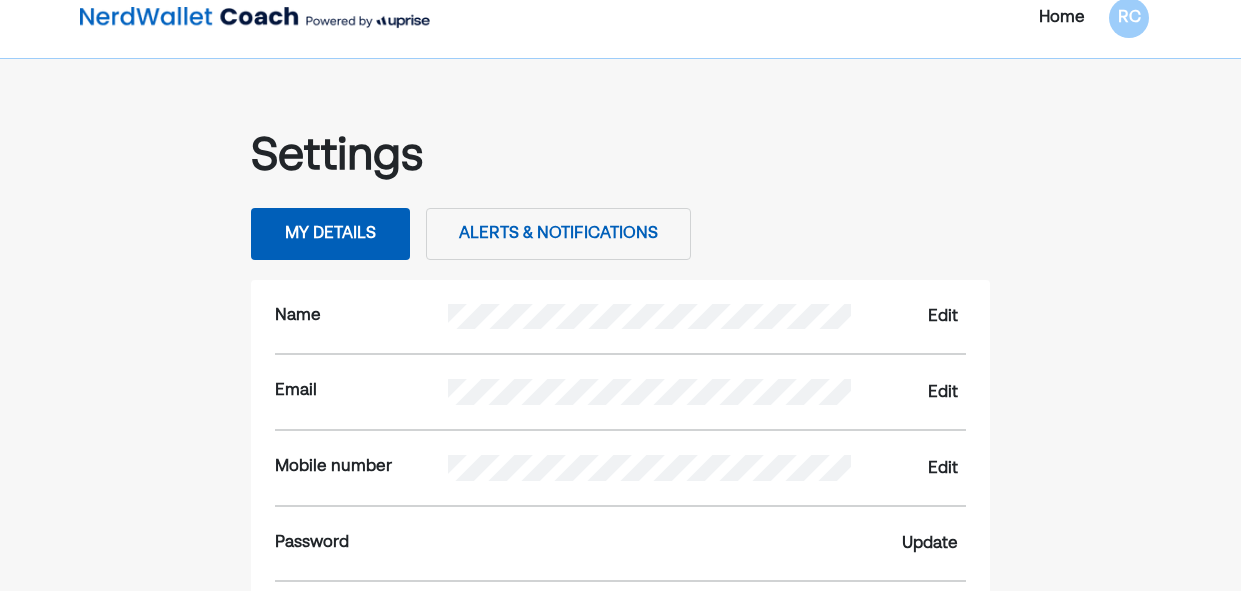 click on "Alerts & Notifications" at bounding box center (558, 234) 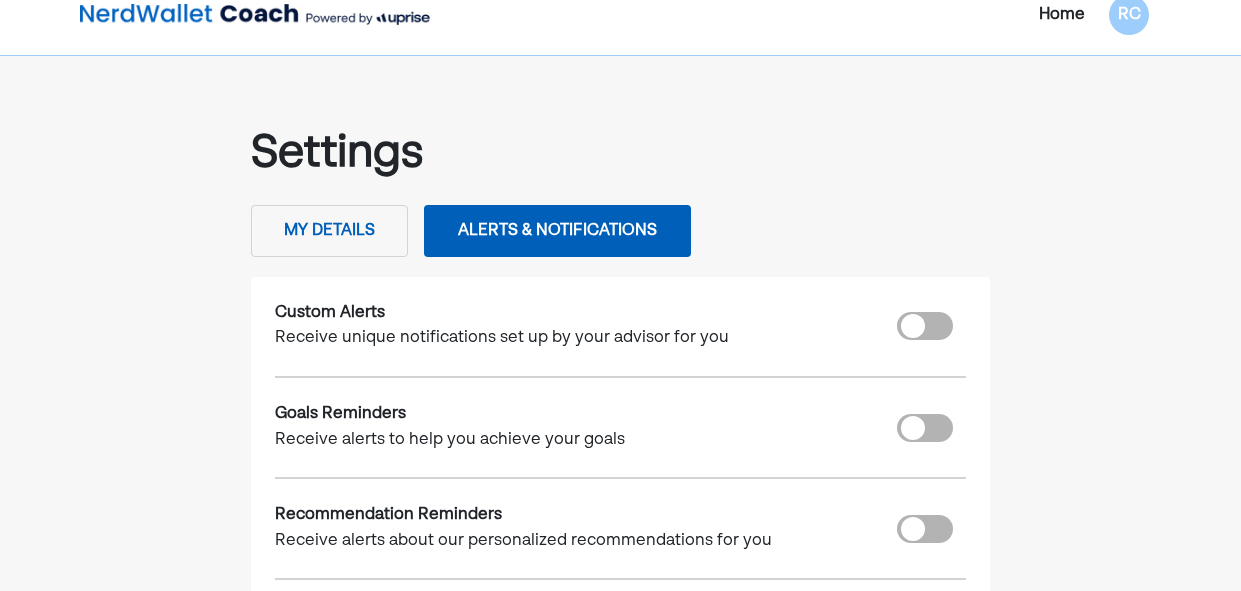 scroll, scrollTop: 0, scrollLeft: 0, axis: both 